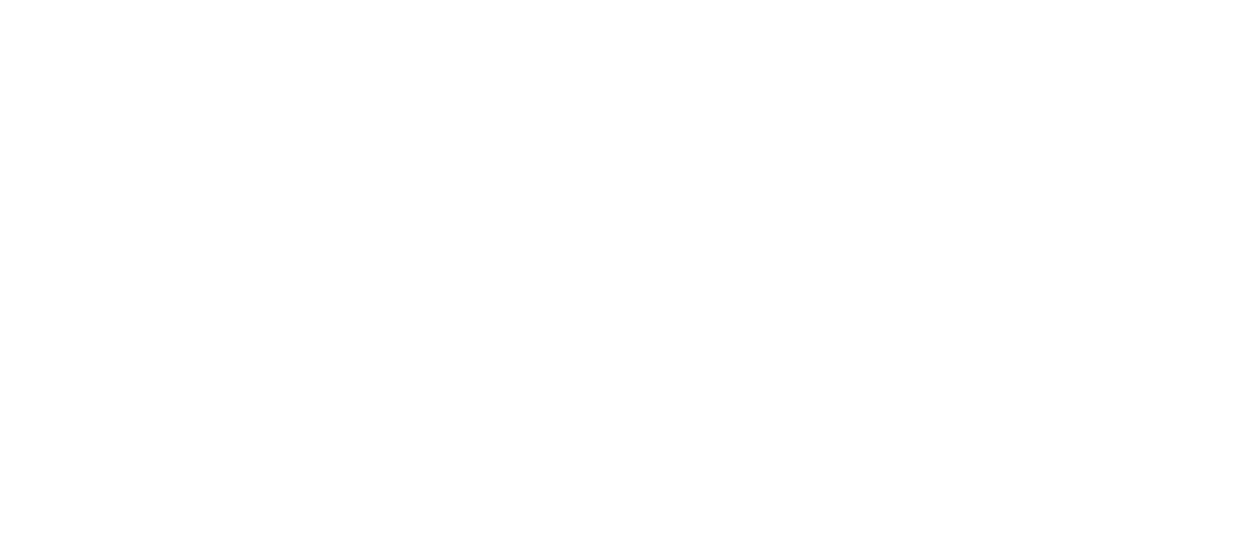 scroll, scrollTop: 0, scrollLeft: 0, axis: both 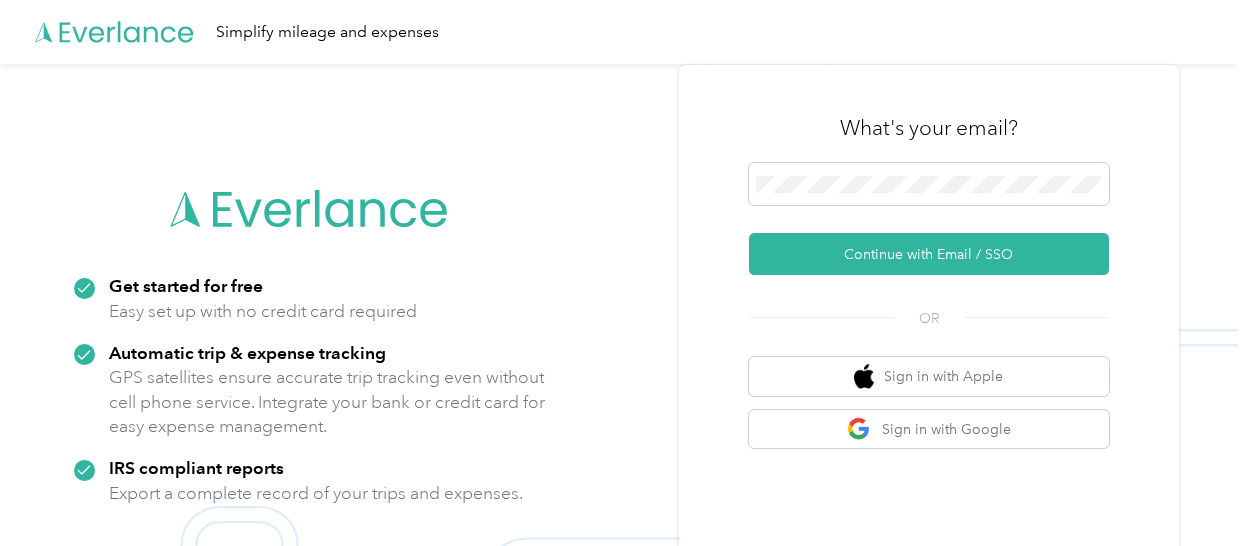 click on "What's your email? Continue with Email / SSO OR Sign in with Apple Sign in with Google By signing up, you agree to our   Terms and Conditions   and acknowledge that you have read our   Privacy Policy ." at bounding box center (929, 337) 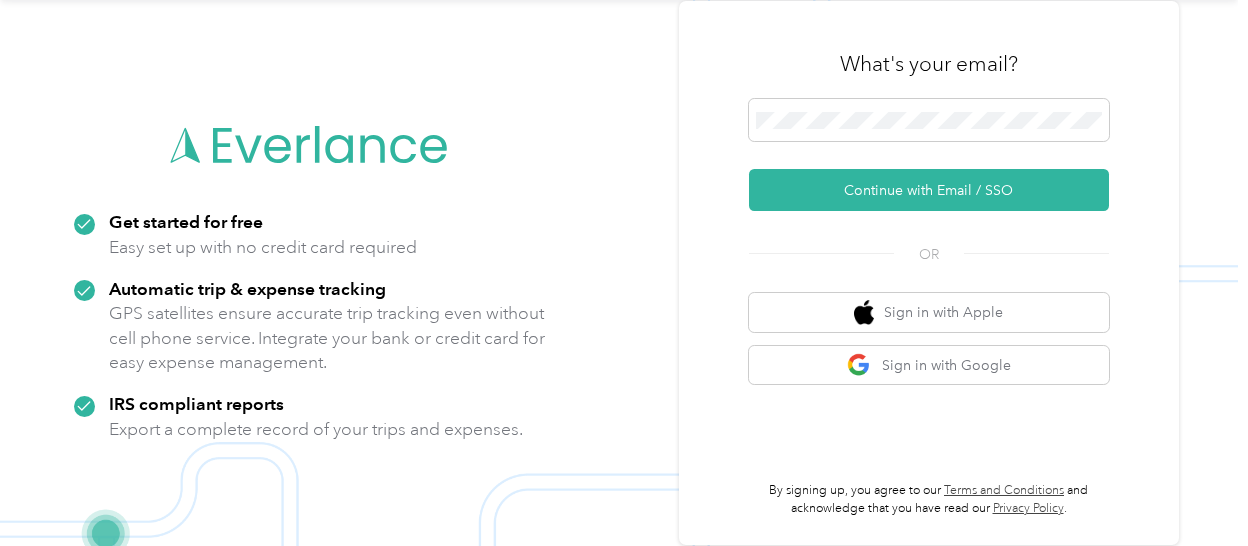 scroll, scrollTop: 0, scrollLeft: 0, axis: both 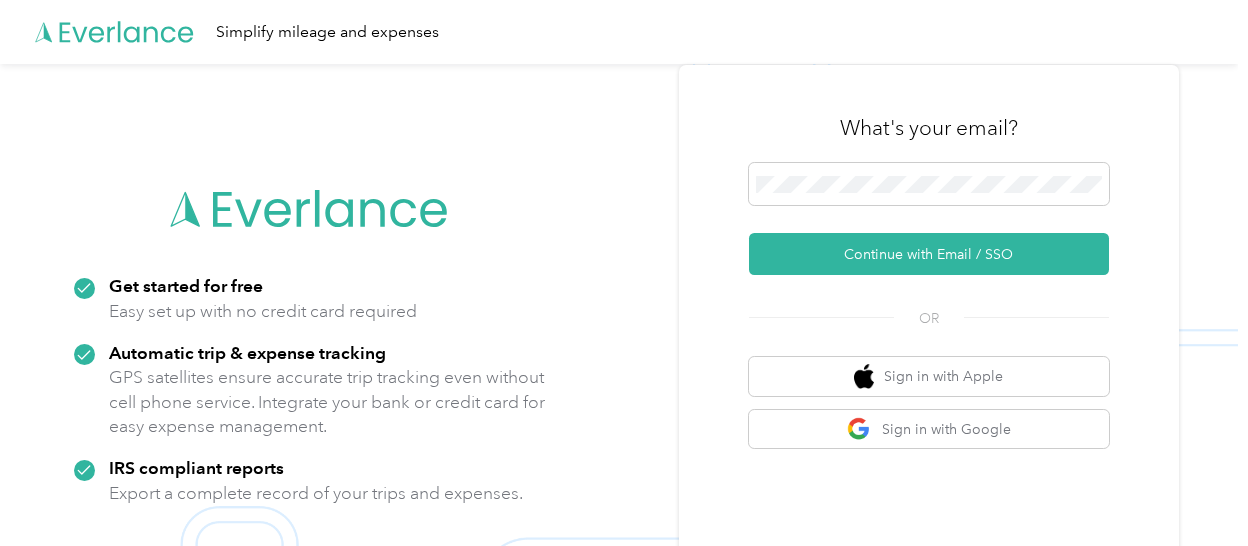 click at bounding box center (929, 187) 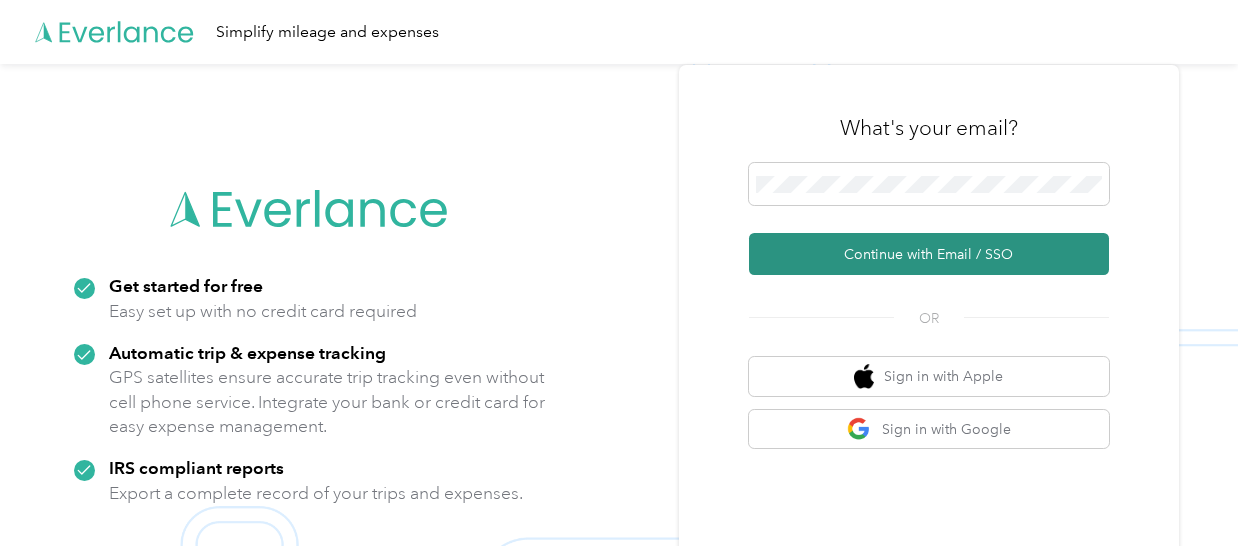 click on "Continue with Email / SSO" at bounding box center [929, 254] 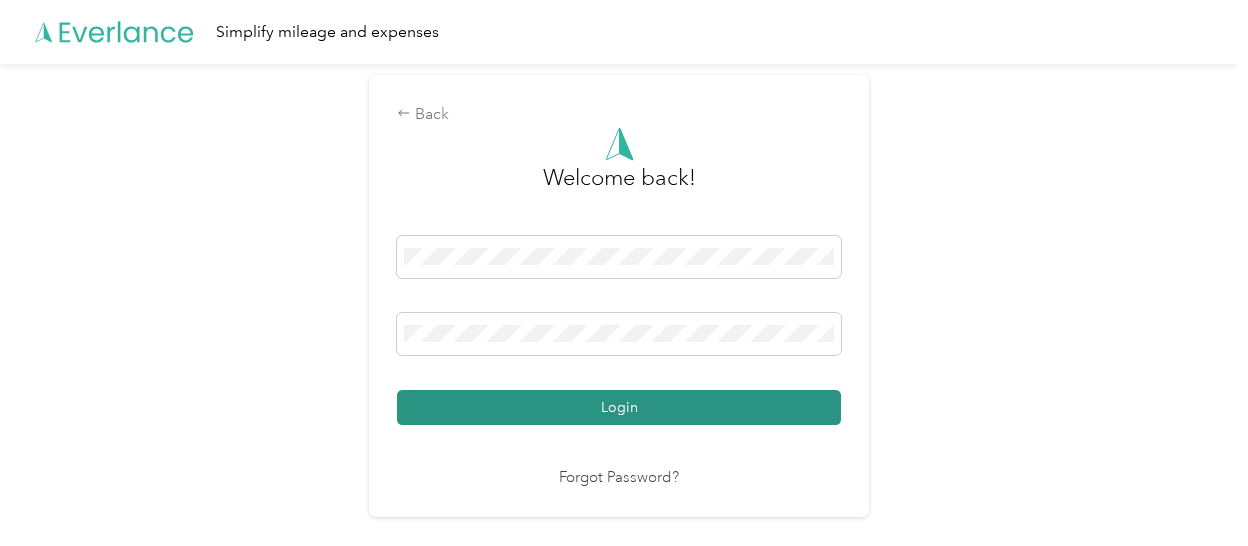 click on "Login" at bounding box center [619, 407] 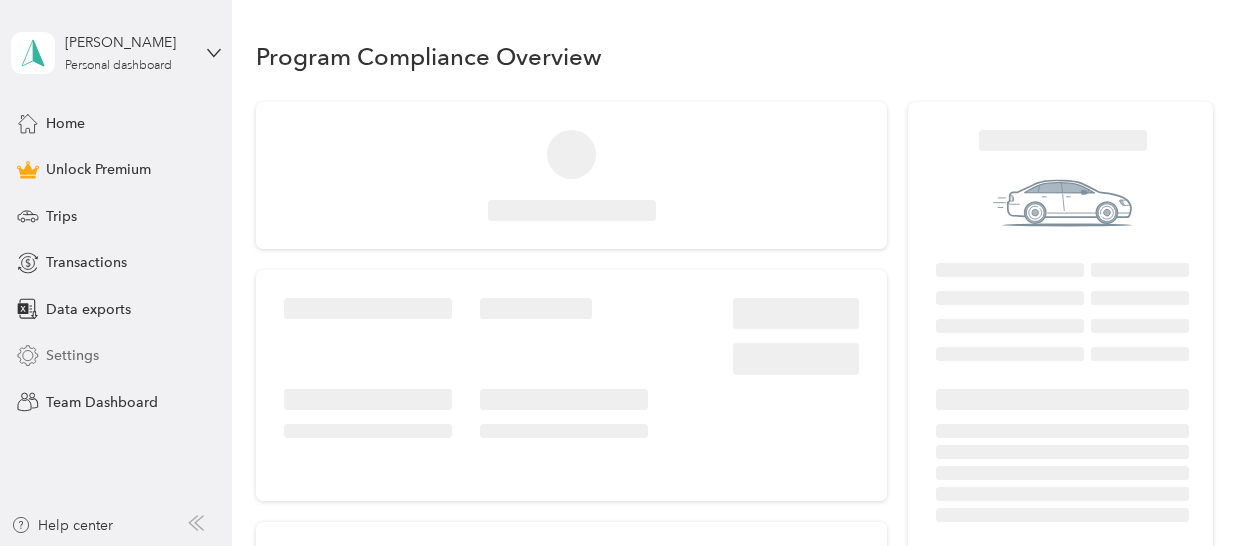 click on "Settings" at bounding box center (72, 355) 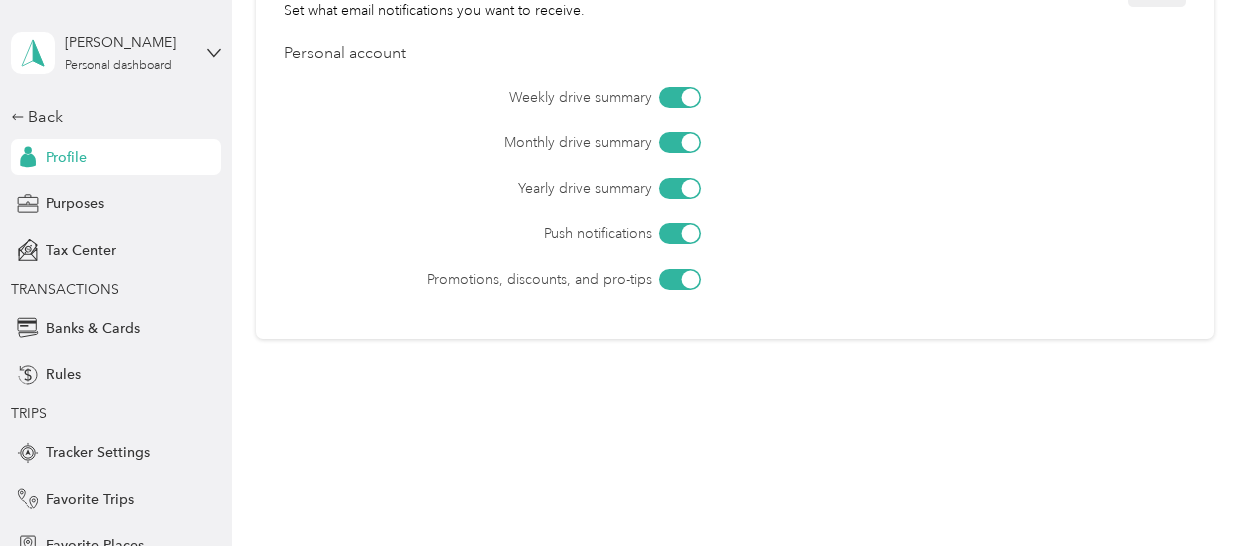 scroll, scrollTop: 986, scrollLeft: 0, axis: vertical 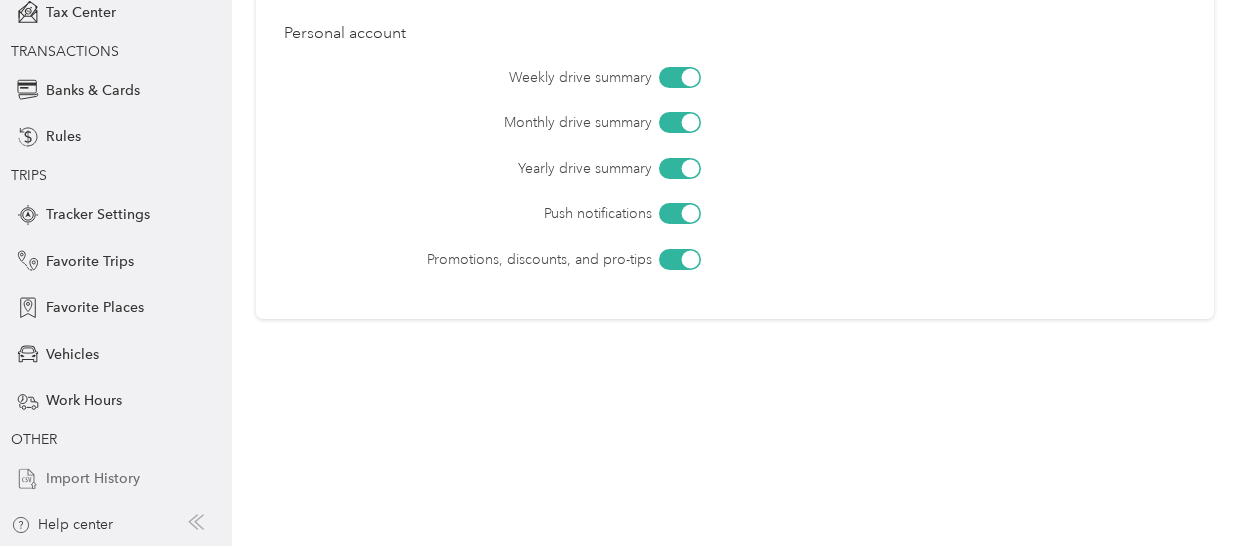 click on "Import History" at bounding box center (93, 478) 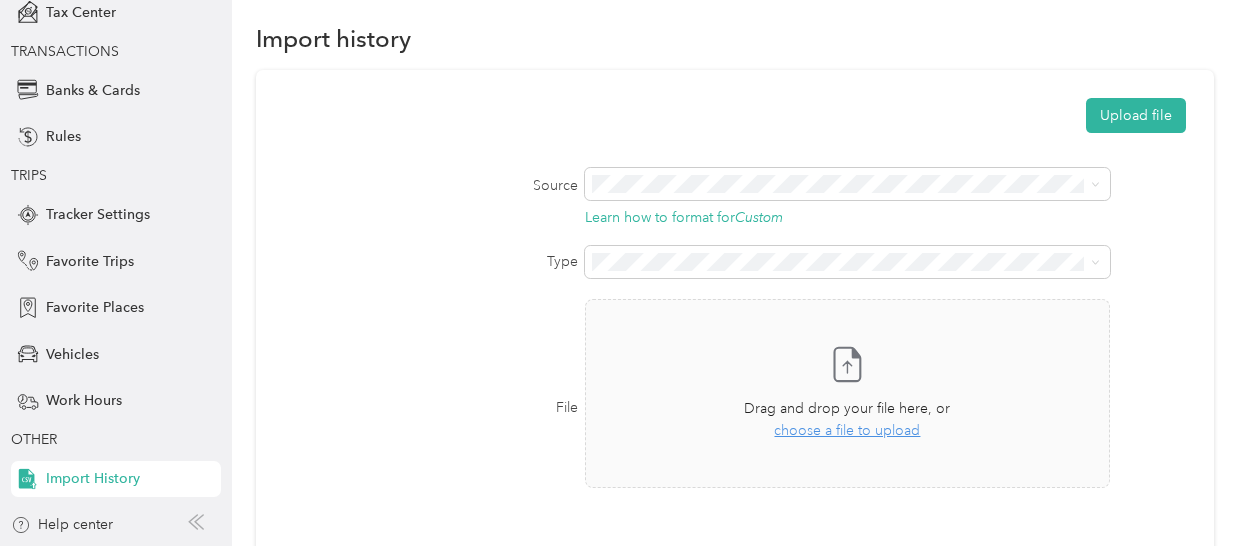 scroll, scrollTop: 0, scrollLeft: 0, axis: both 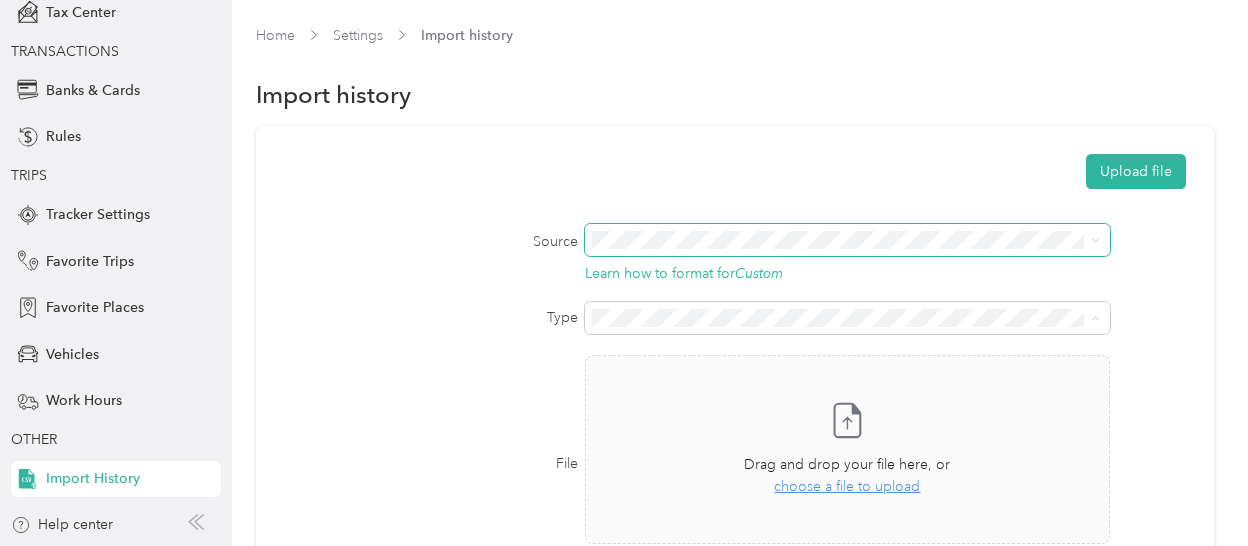 click at bounding box center [848, 240] 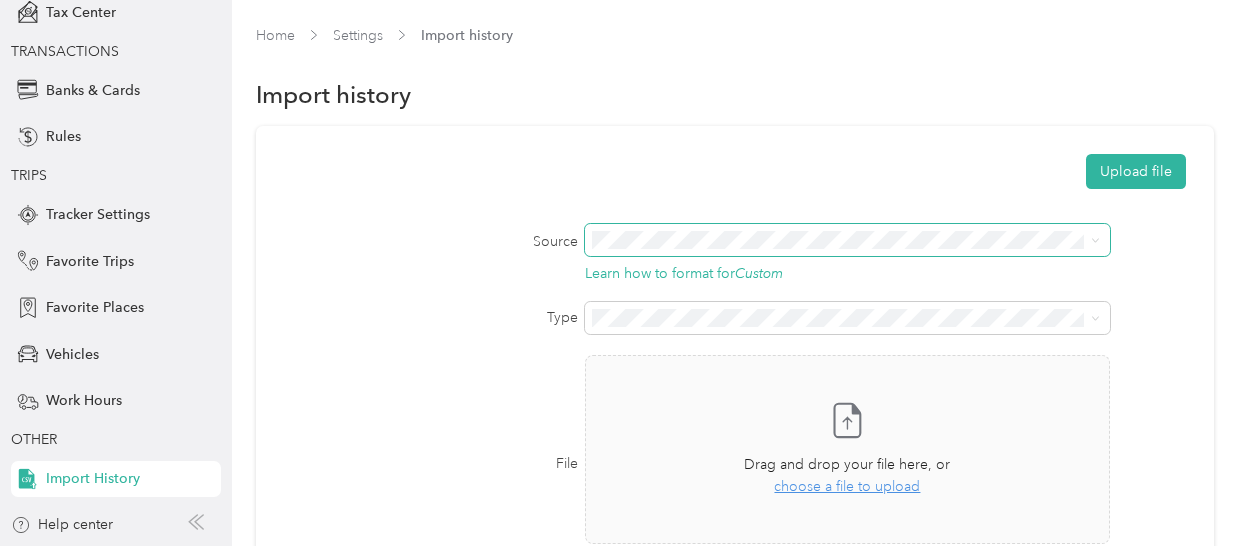 click at bounding box center [848, 240] 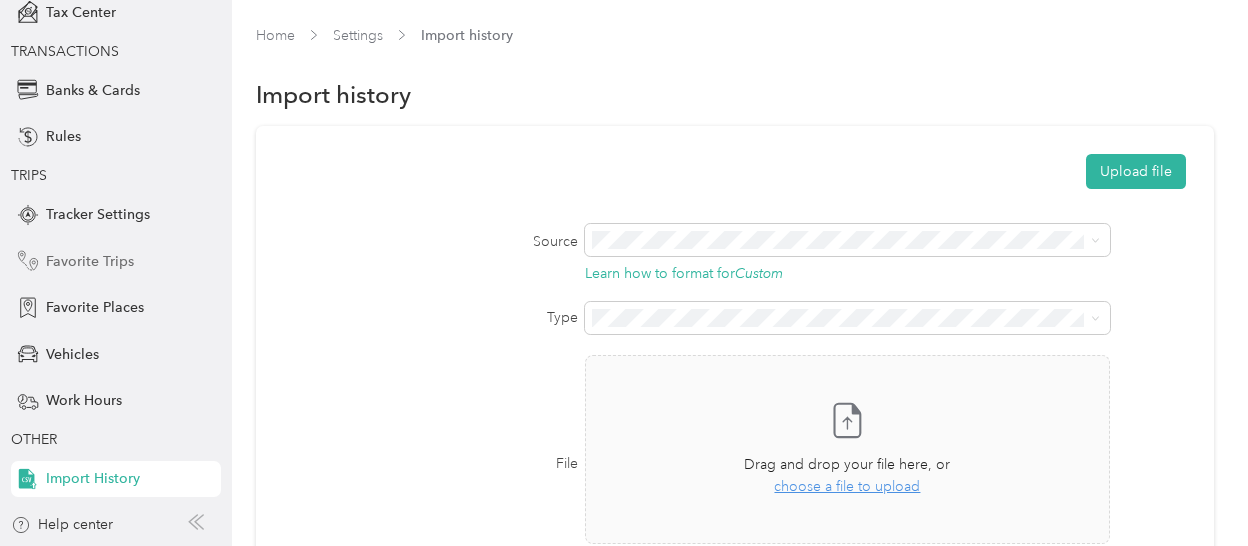 scroll, scrollTop: 0, scrollLeft: 0, axis: both 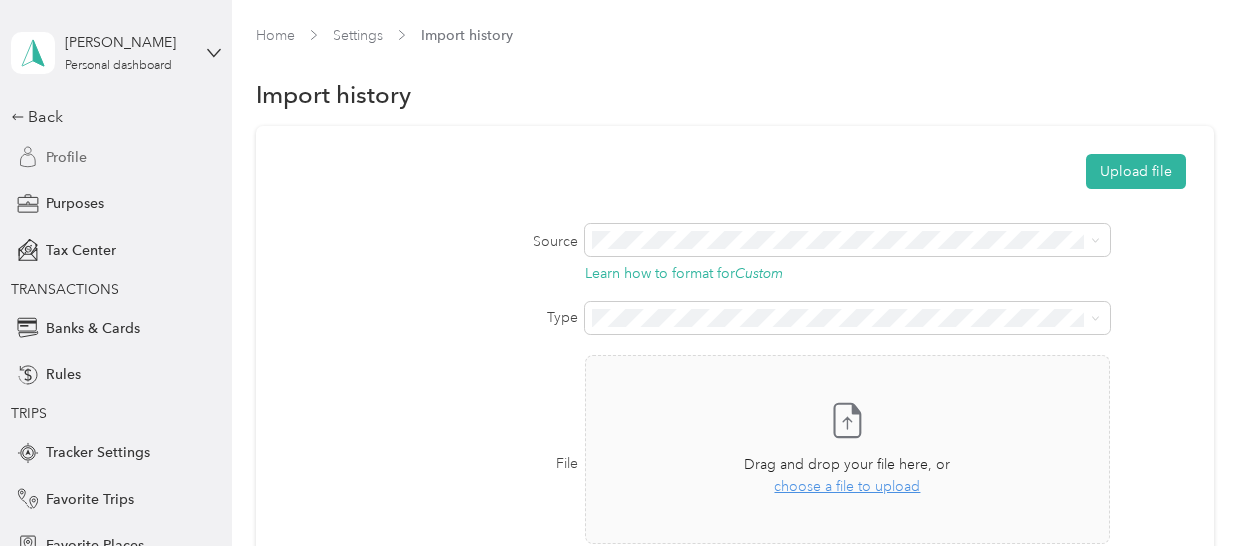 click on "Profile" at bounding box center (66, 157) 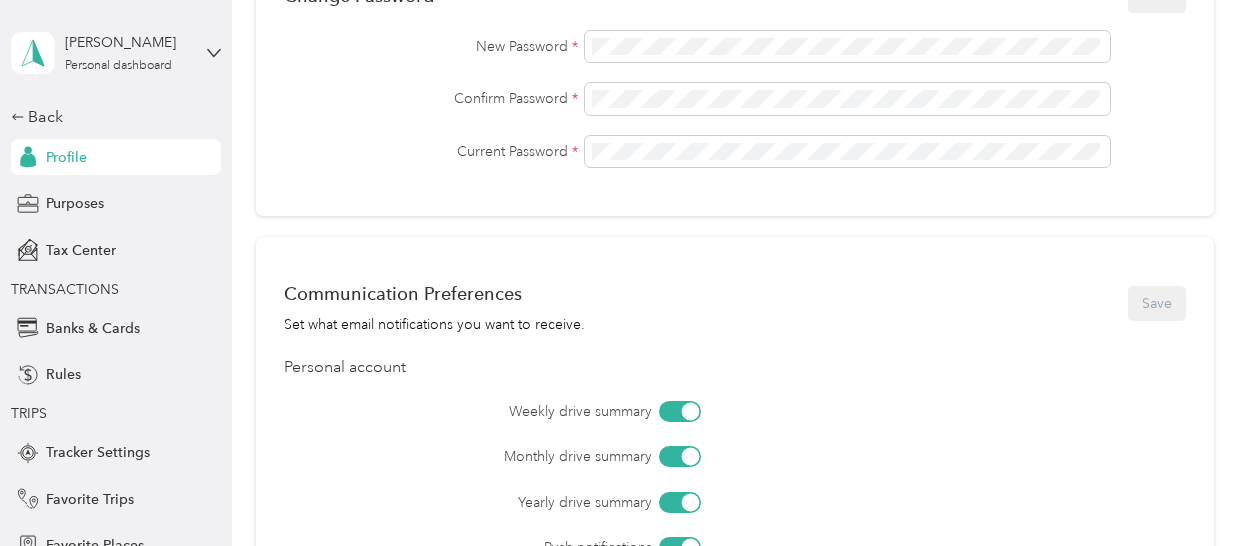 scroll, scrollTop: 847, scrollLeft: 0, axis: vertical 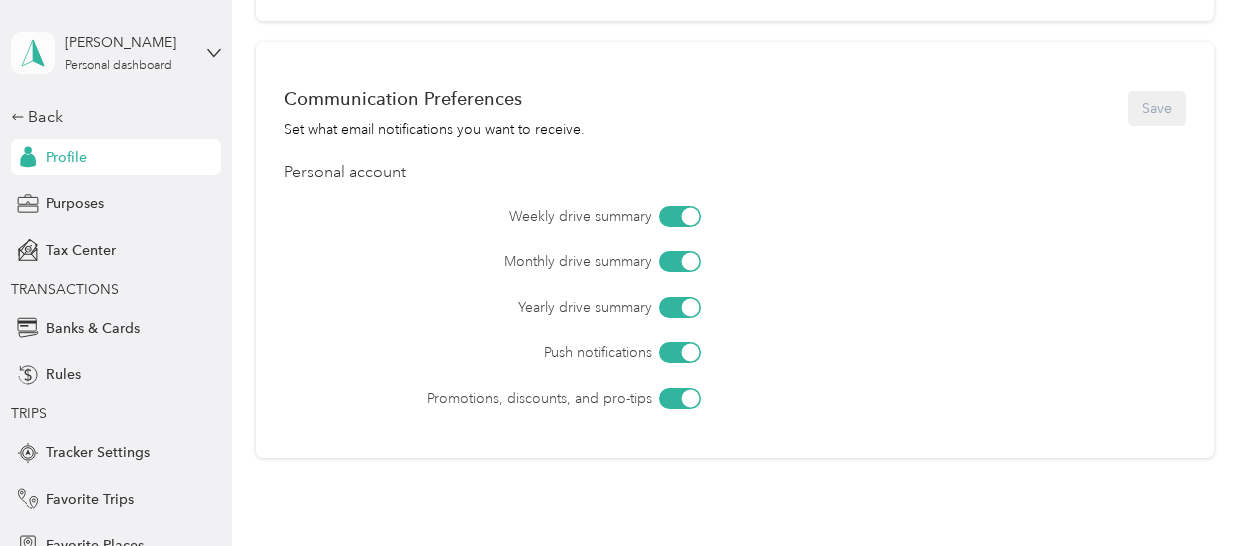 click 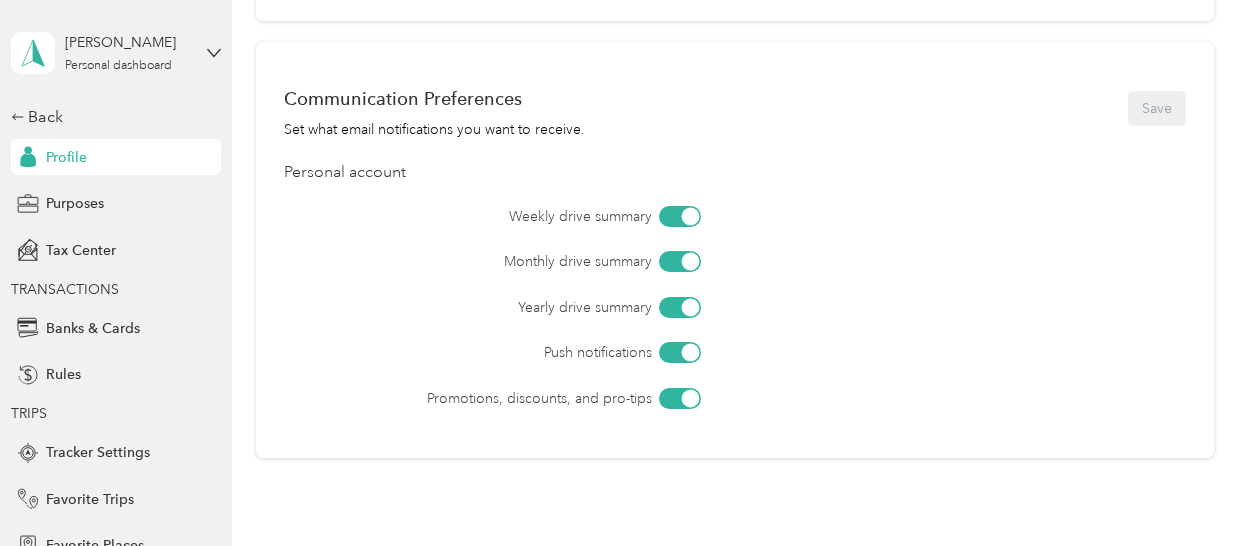 click on "You’re signed in as  [EMAIL_ADDRESS][PERSON_NAME][DOMAIN_NAME]" at bounding box center [326, 107] 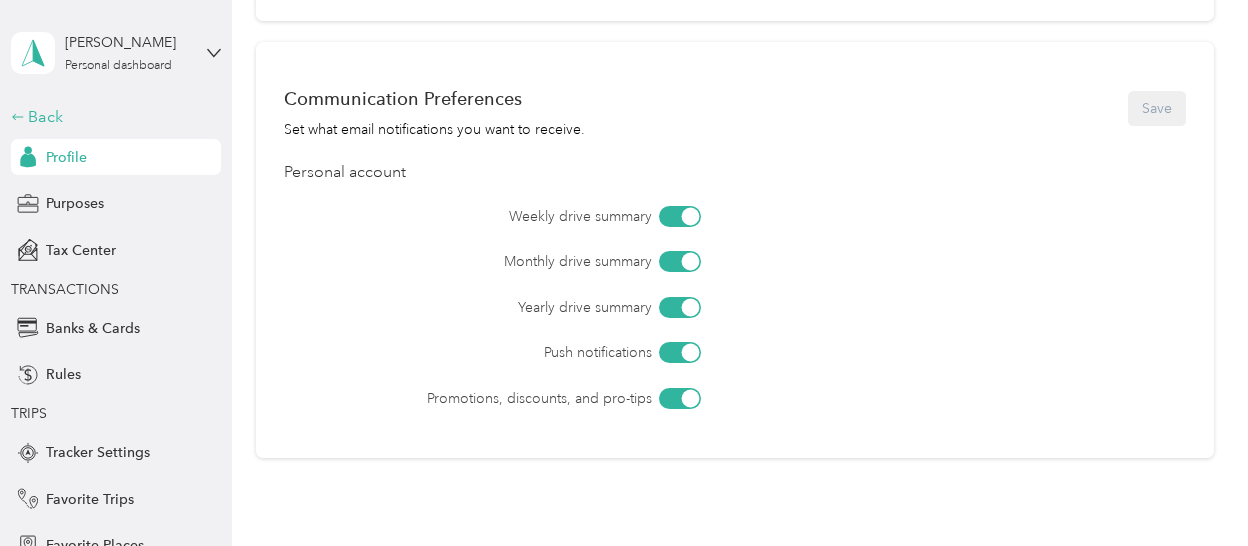 click on "Back" at bounding box center [111, 117] 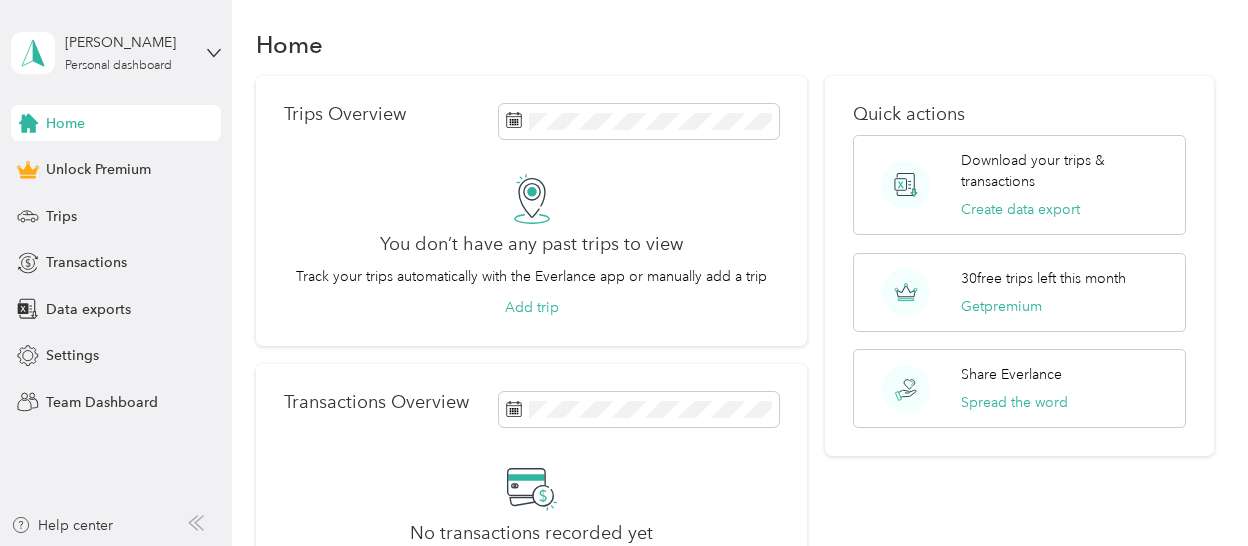 scroll, scrollTop: 0, scrollLeft: 0, axis: both 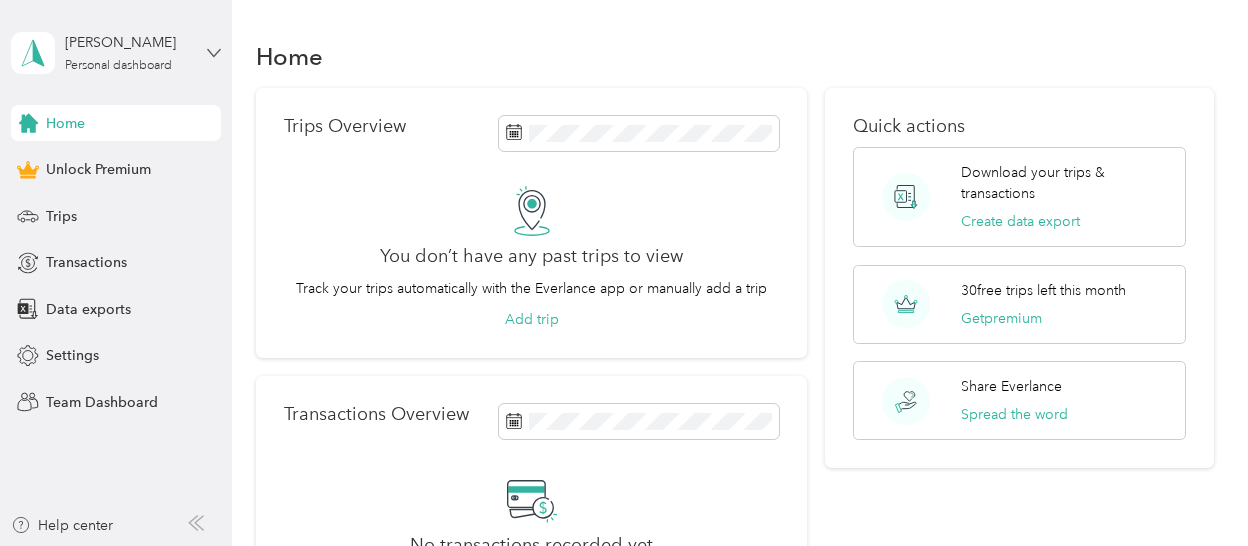 click 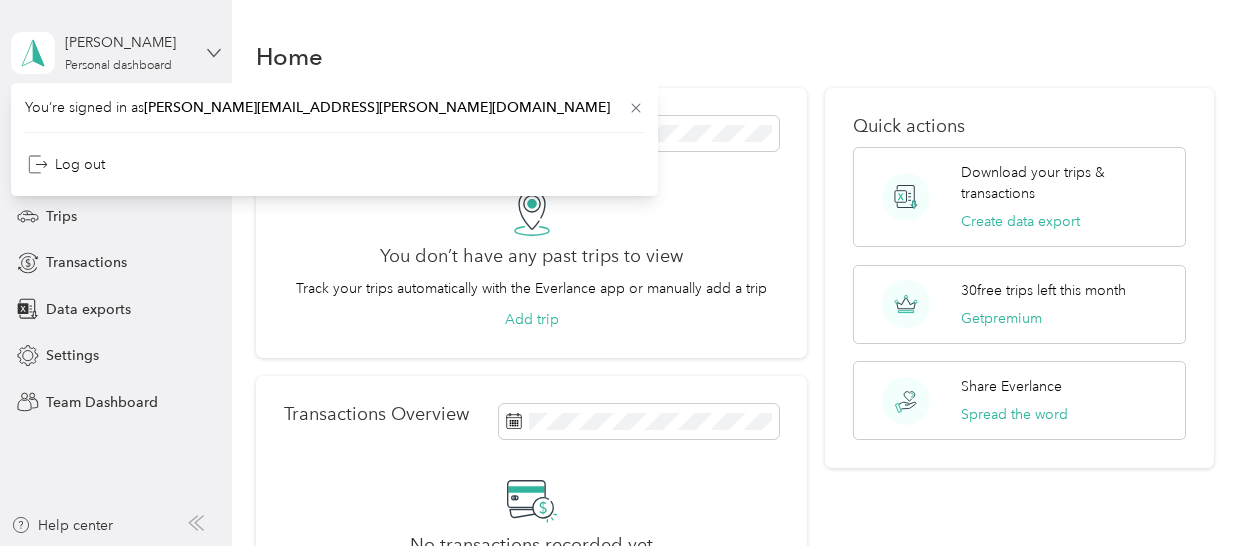 click 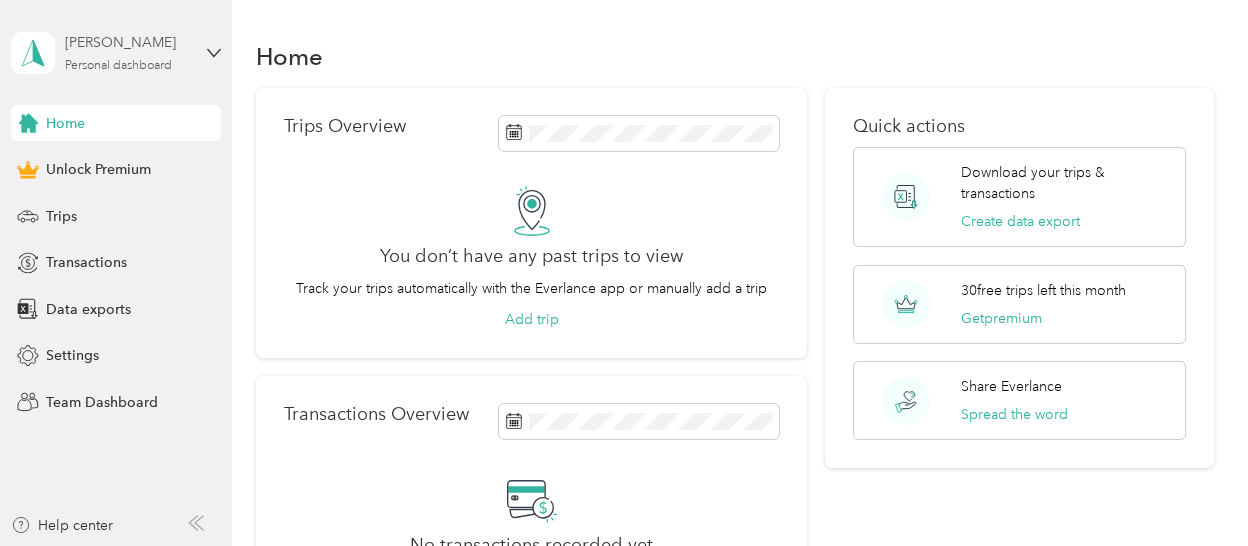 click on "[PERSON_NAME] Personal dashboard" at bounding box center [127, 52] 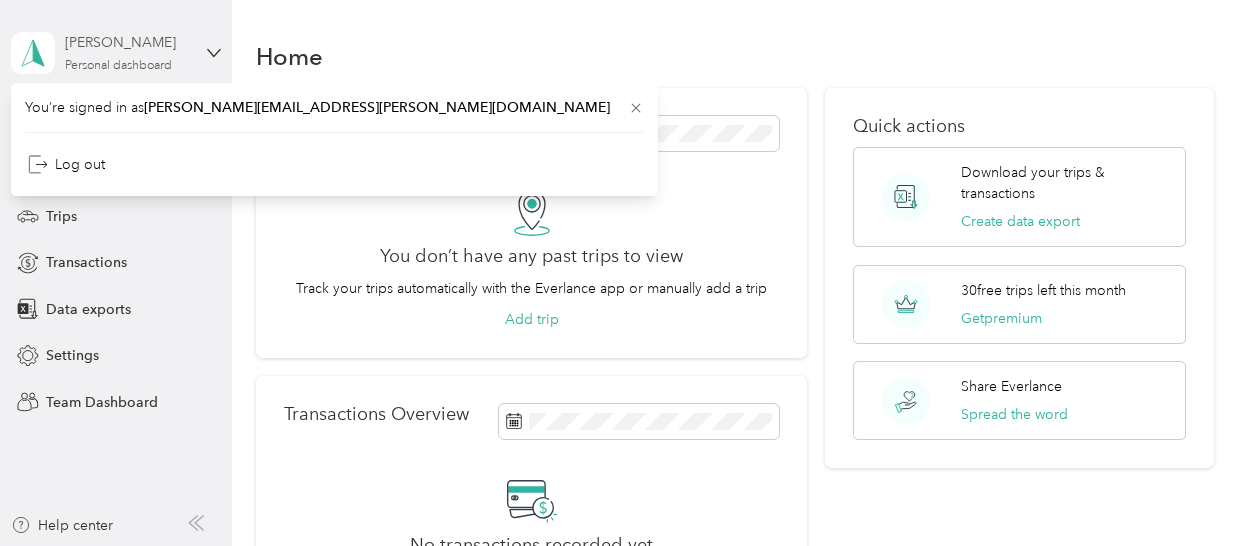 click on "[PERSON_NAME] Personal dashboard" at bounding box center [127, 52] 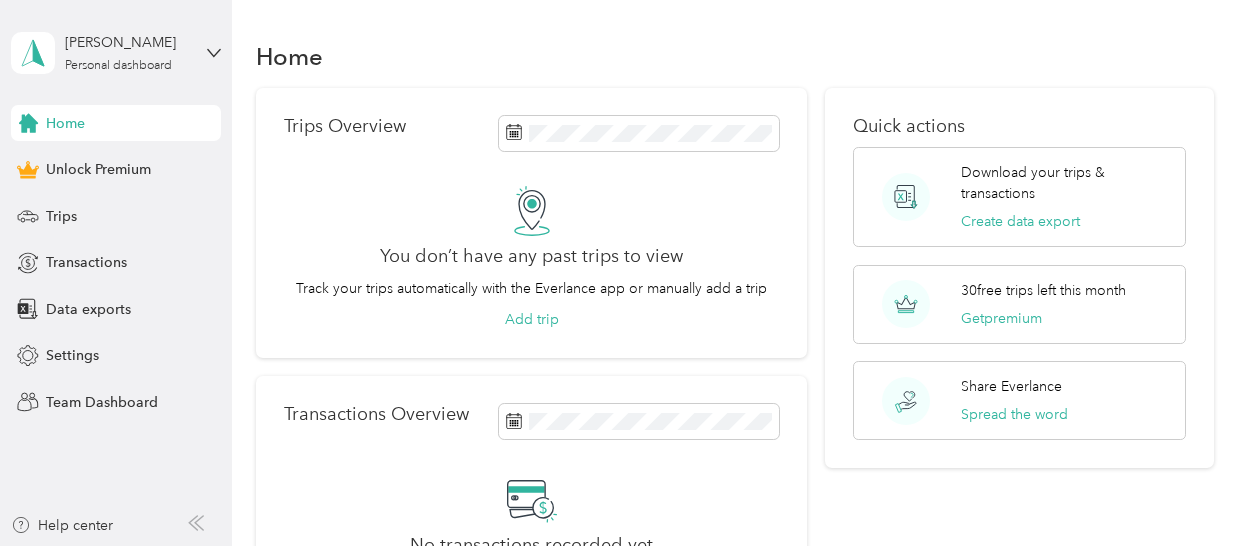 click on "[PERSON_NAME] Personal dashboard Home Unlock Premium Trips Transactions Data exports Settings Team Dashboard   Help center" at bounding box center [116, 273] 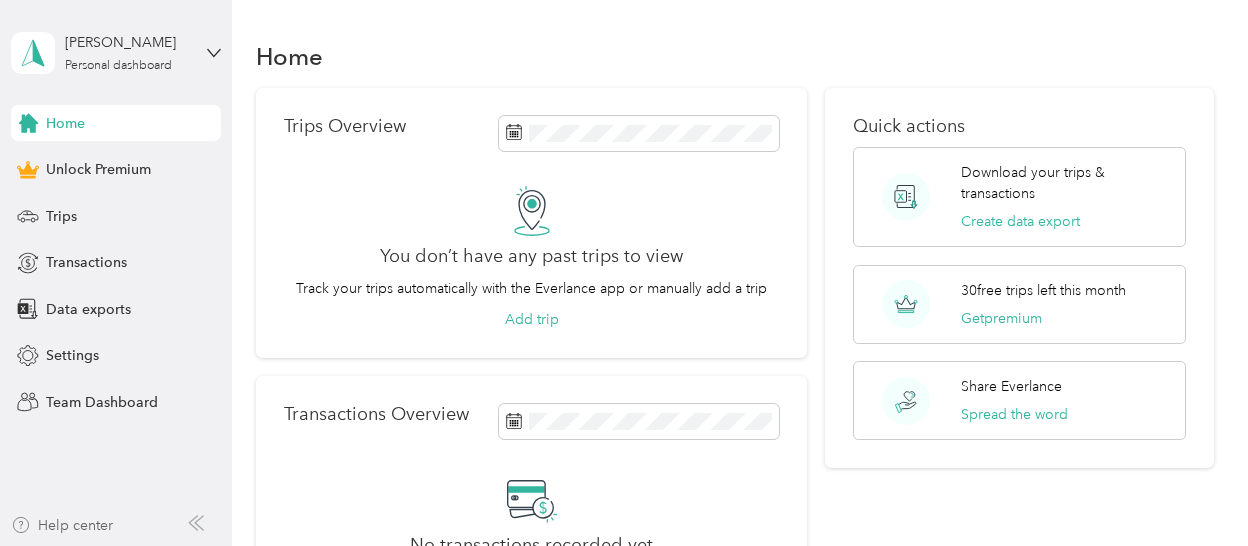 click on "Help center" at bounding box center [62, 525] 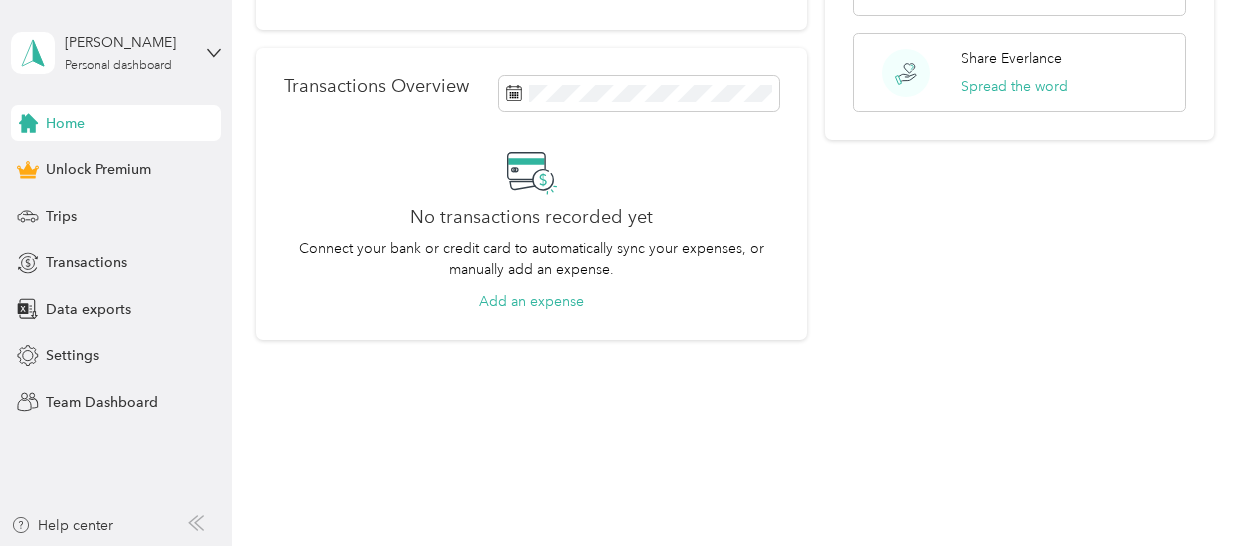 scroll, scrollTop: 0, scrollLeft: 0, axis: both 